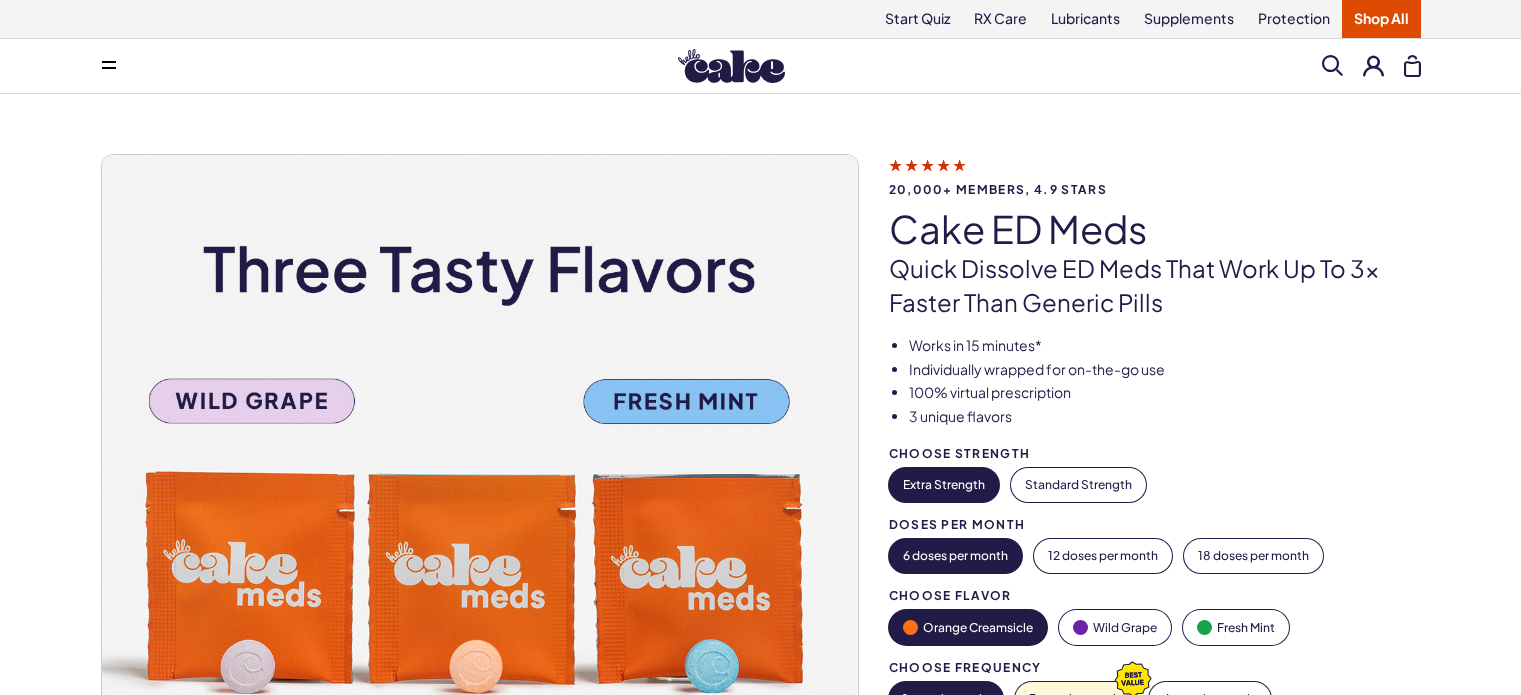 scroll, scrollTop: 0, scrollLeft: 0, axis: both 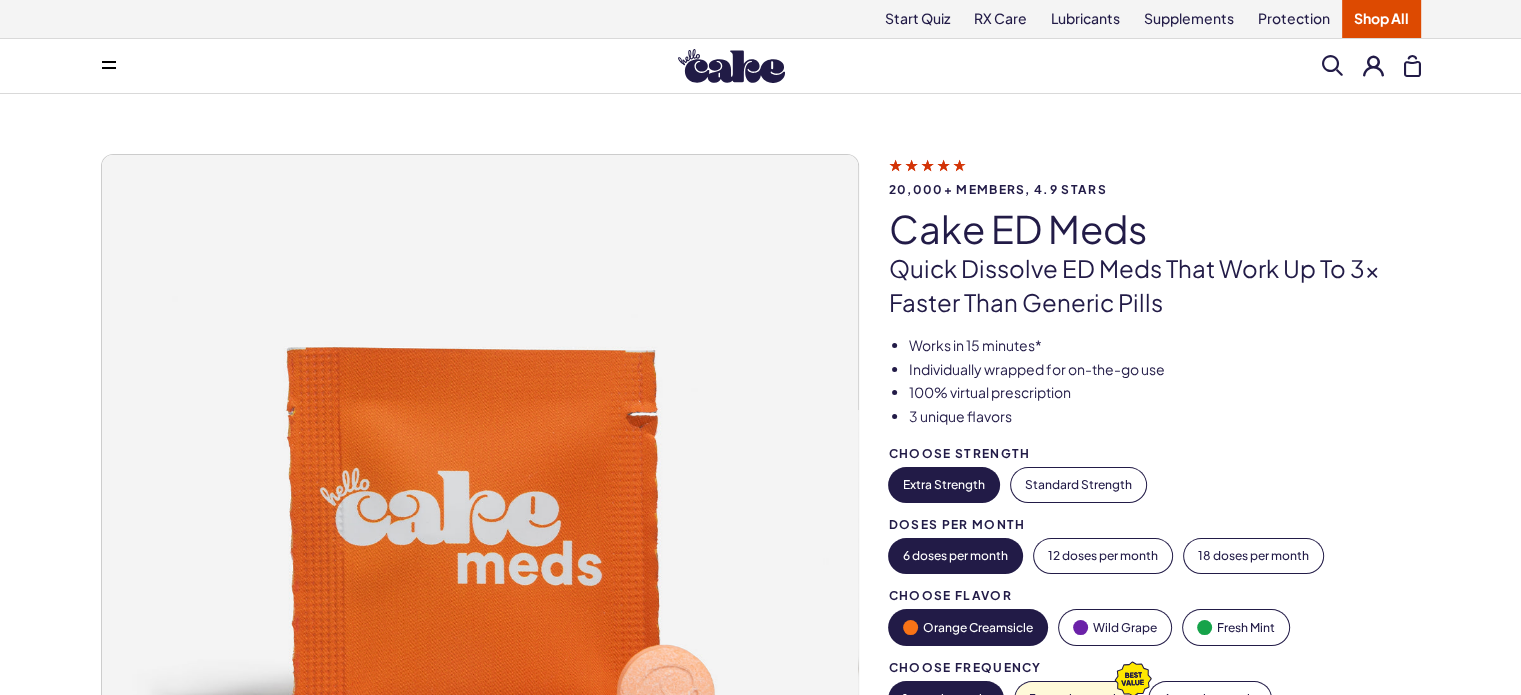 click on "Shop All" at bounding box center [1381, 19] 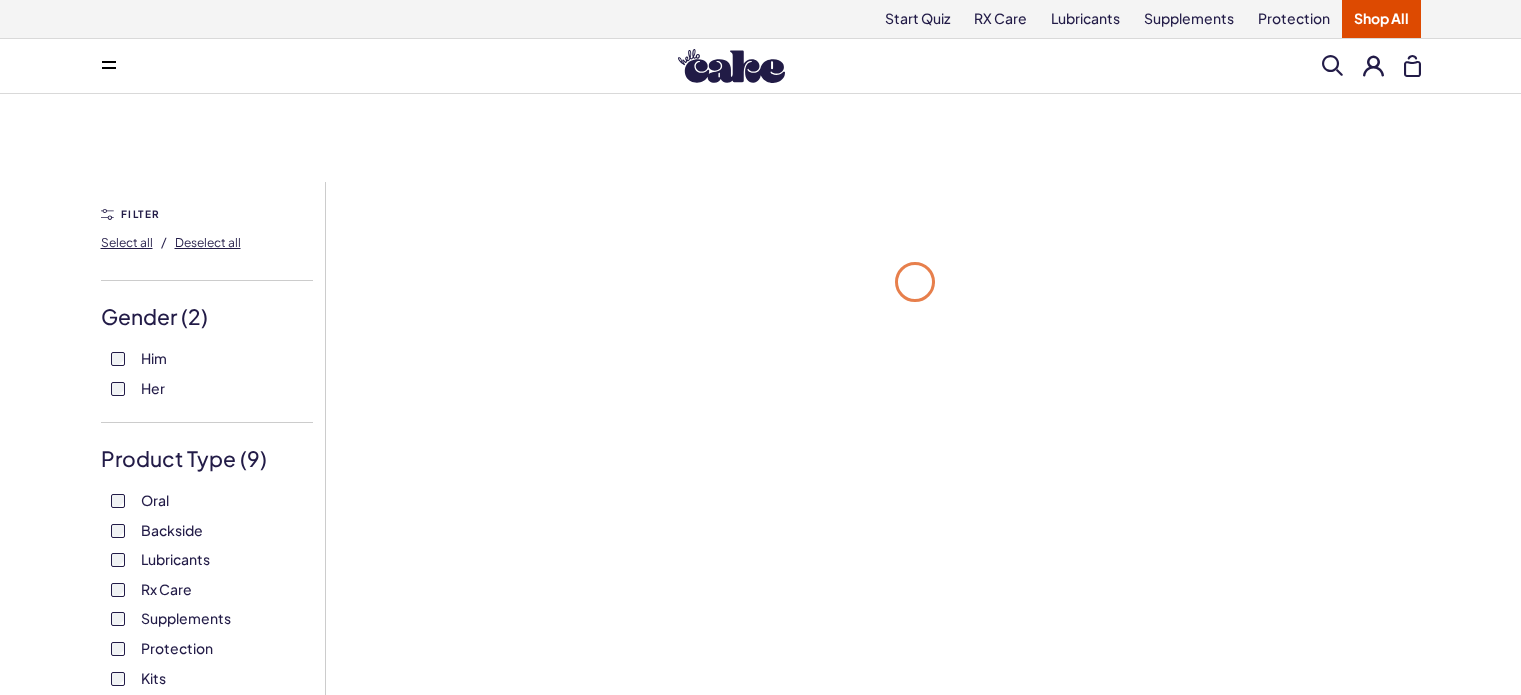 scroll, scrollTop: 0, scrollLeft: 0, axis: both 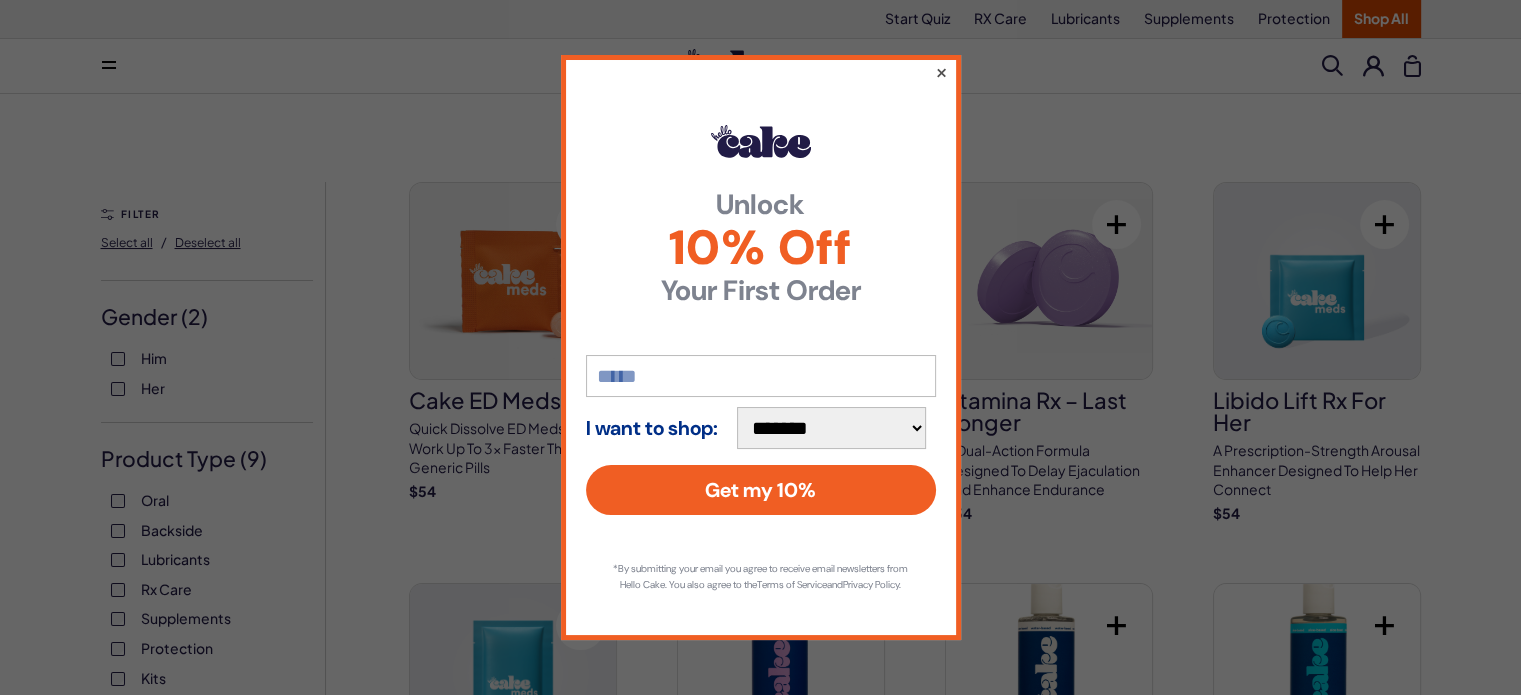 click on "×" at bounding box center (940, 72) 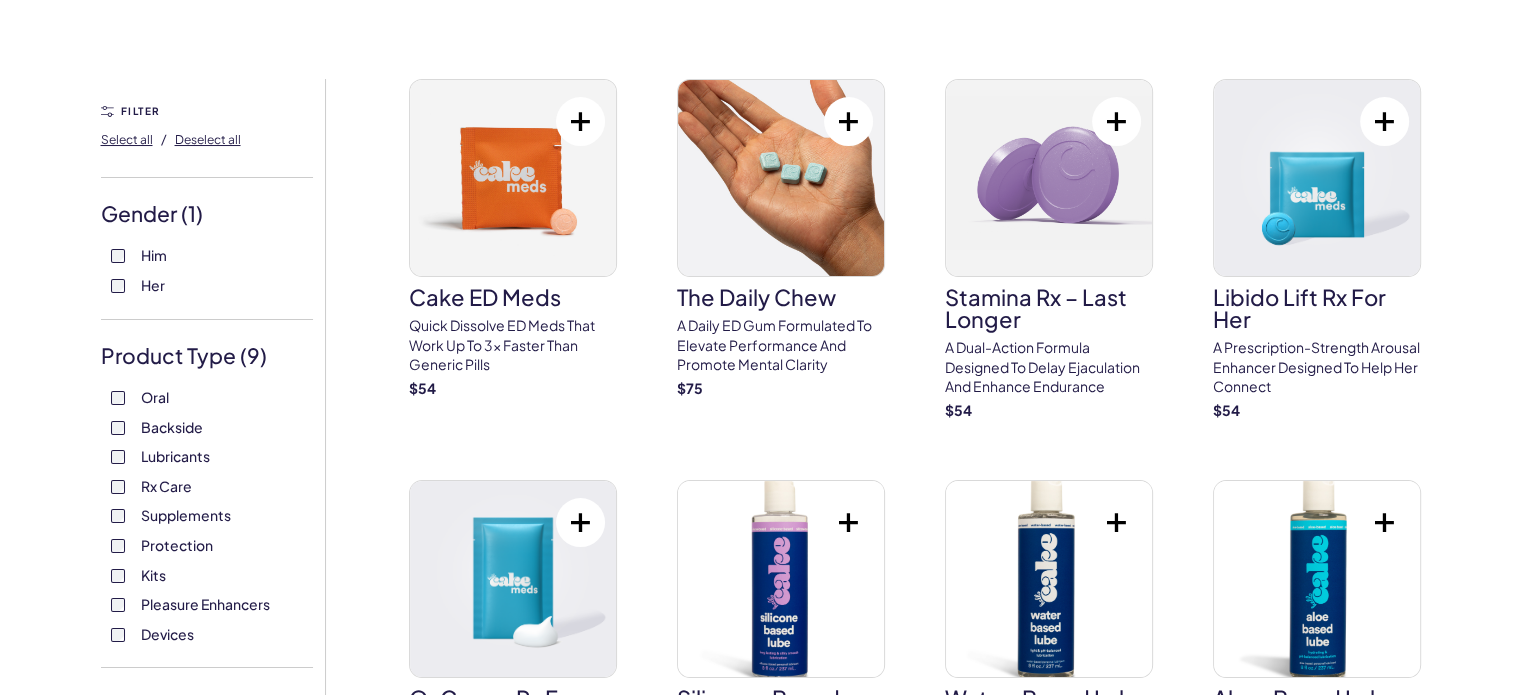 scroll, scrollTop: 0, scrollLeft: 0, axis: both 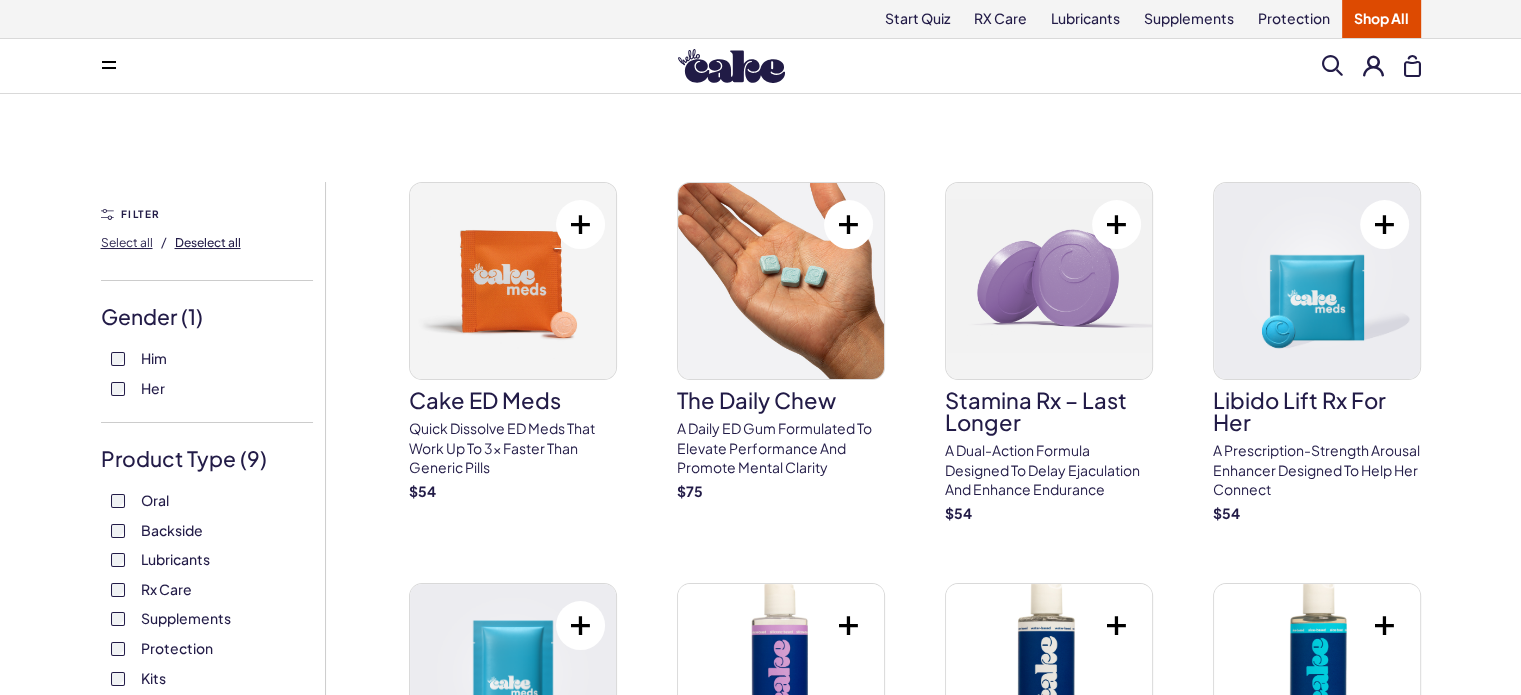 click on "Deselect all" at bounding box center [127, 242] 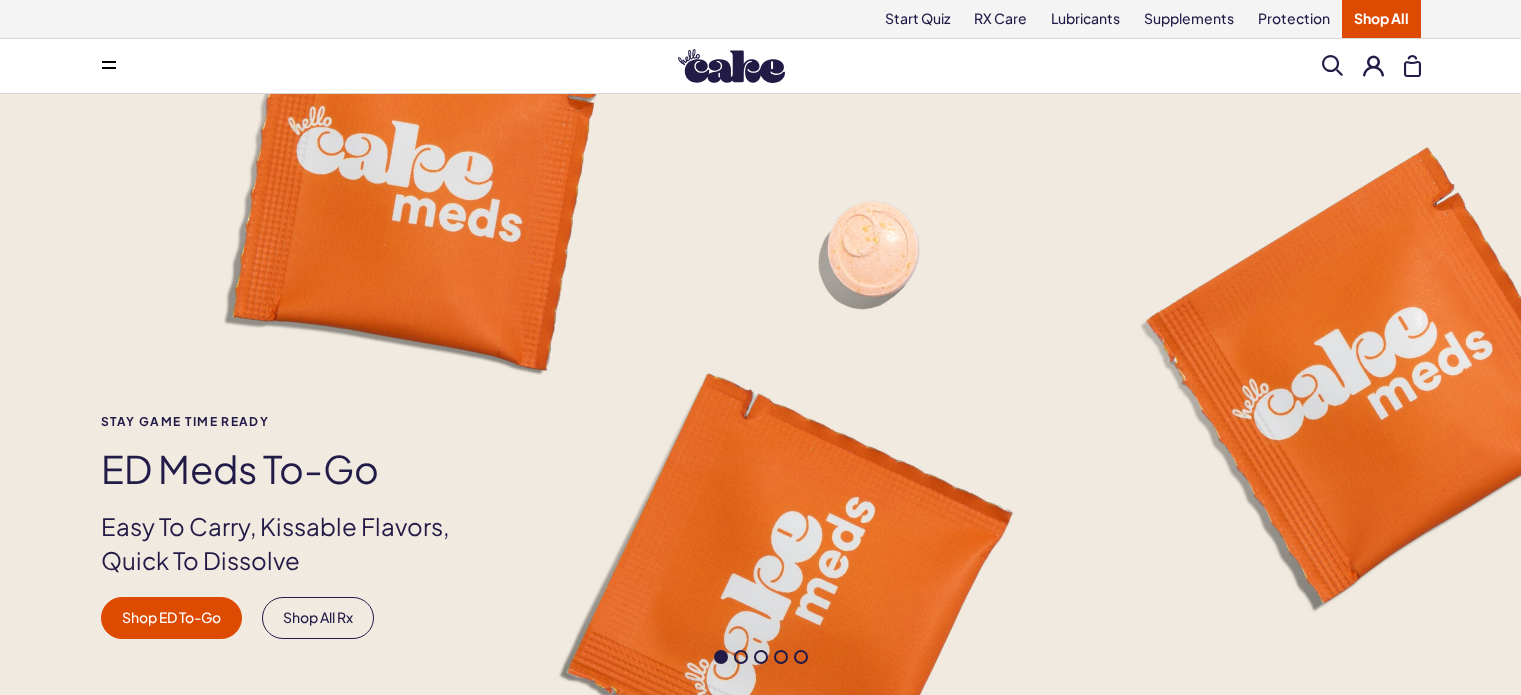 scroll, scrollTop: 0, scrollLeft: 0, axis: both 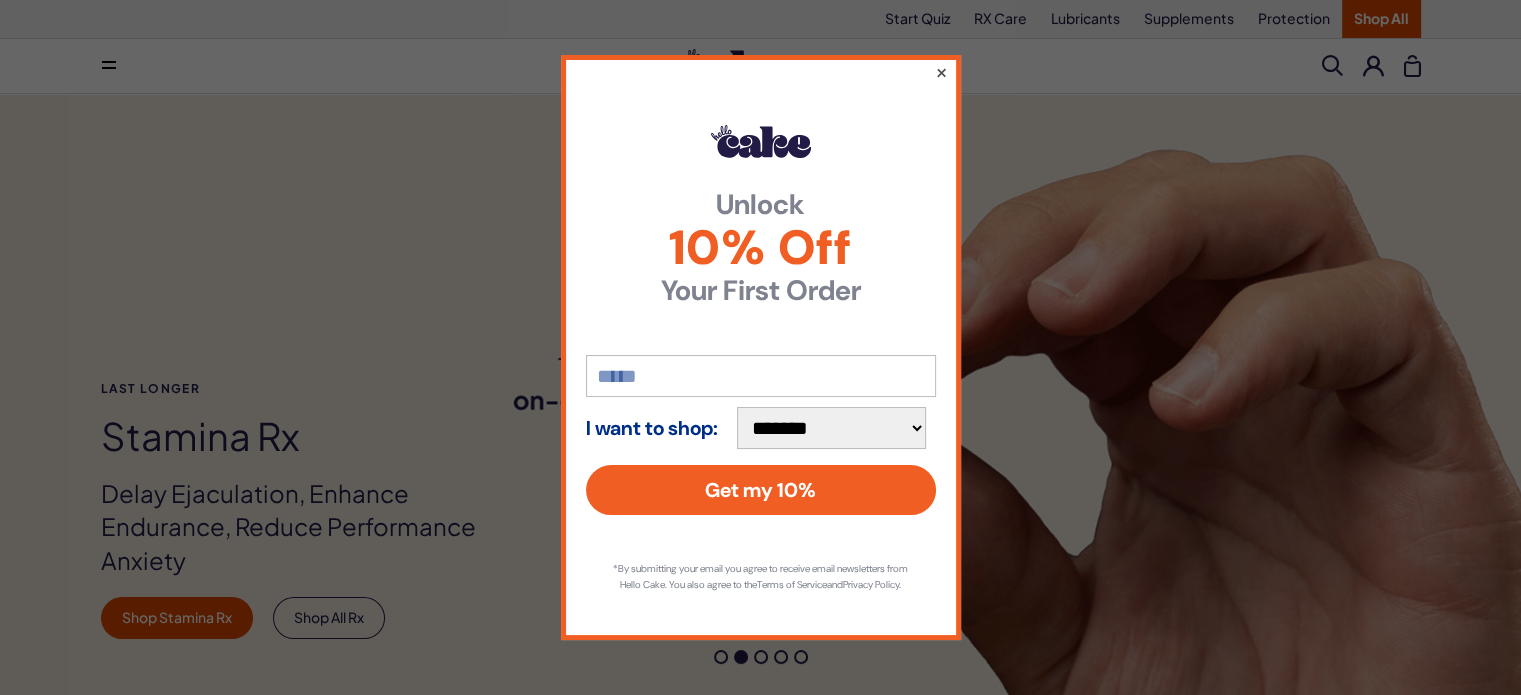 click on "×" at bounding box center [940, 72] 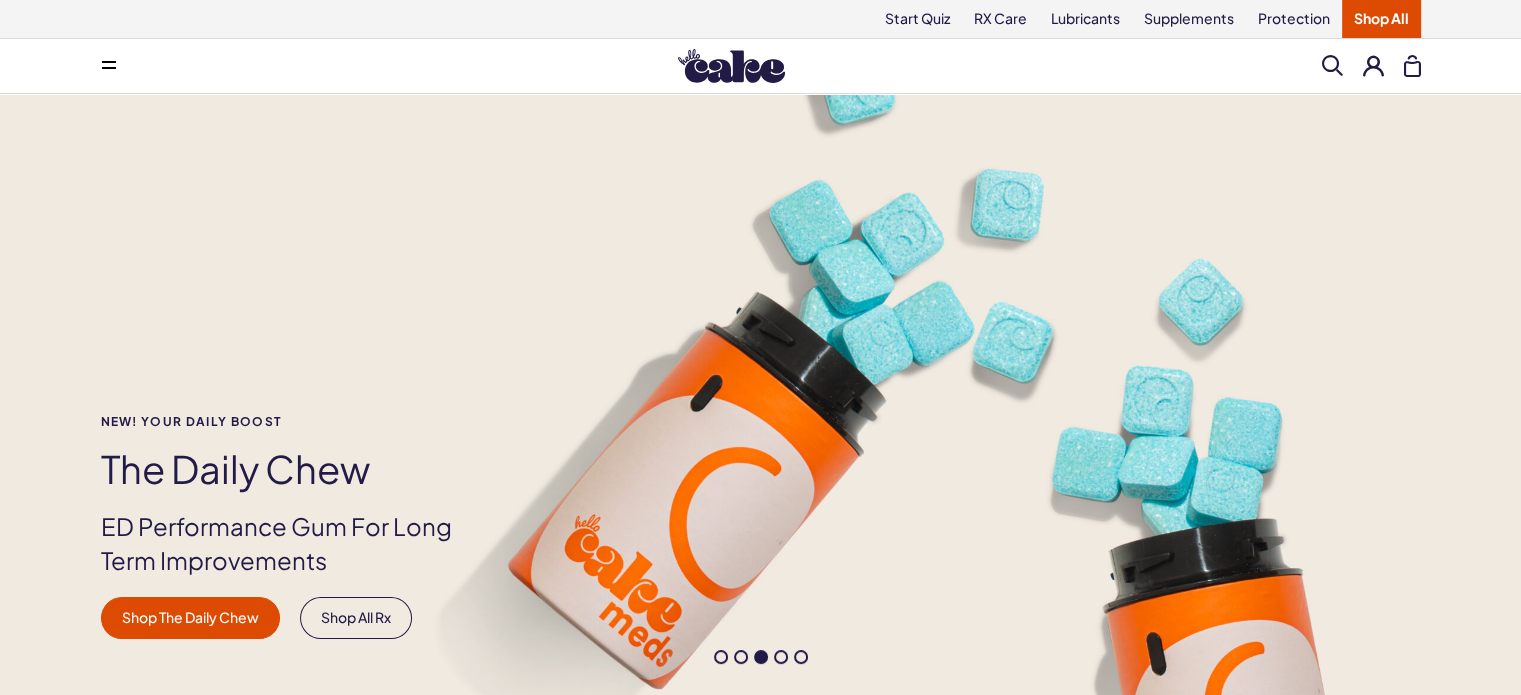 click on "Shop All" at bounding box center [1381, 19] 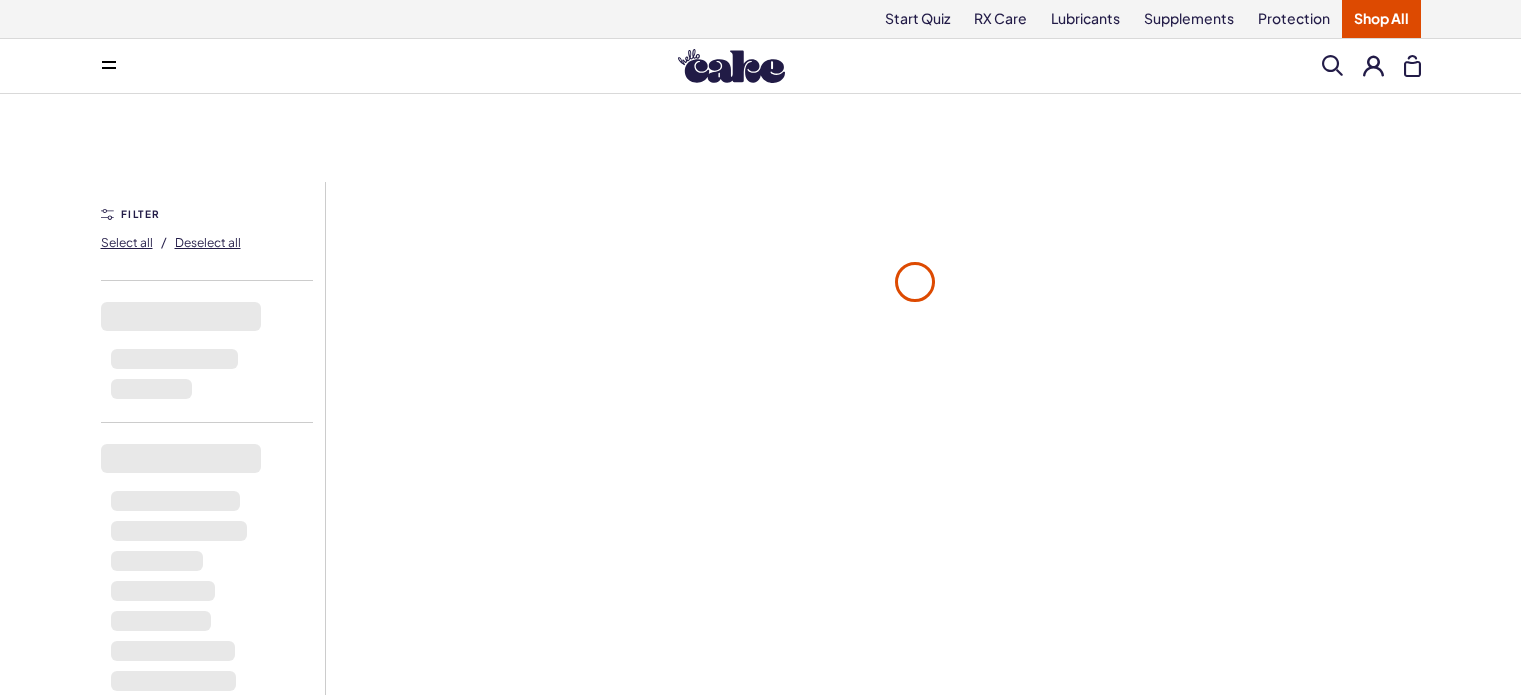 scroll, scrollTop: 0, scrollLeft: 0, axis: both 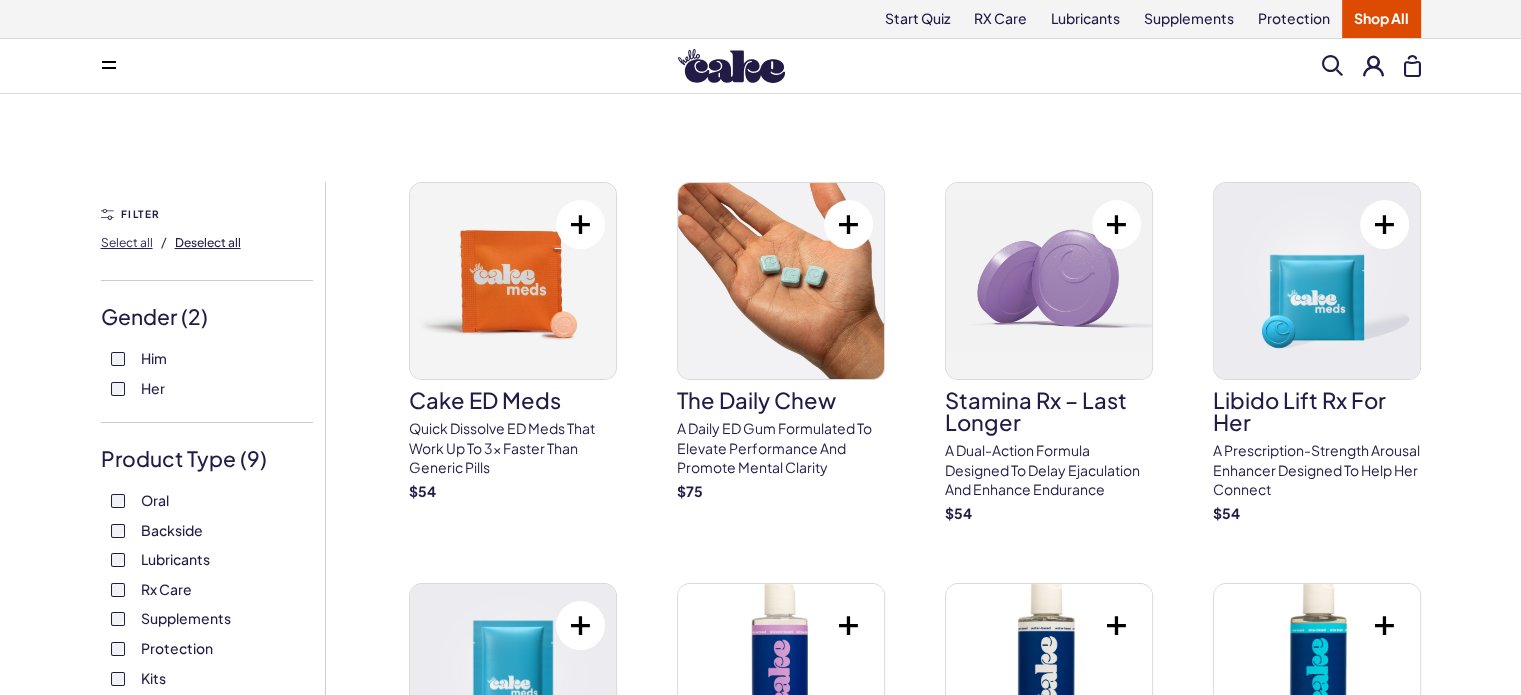 click on "Deselect all" at bounding box center [127, 242] 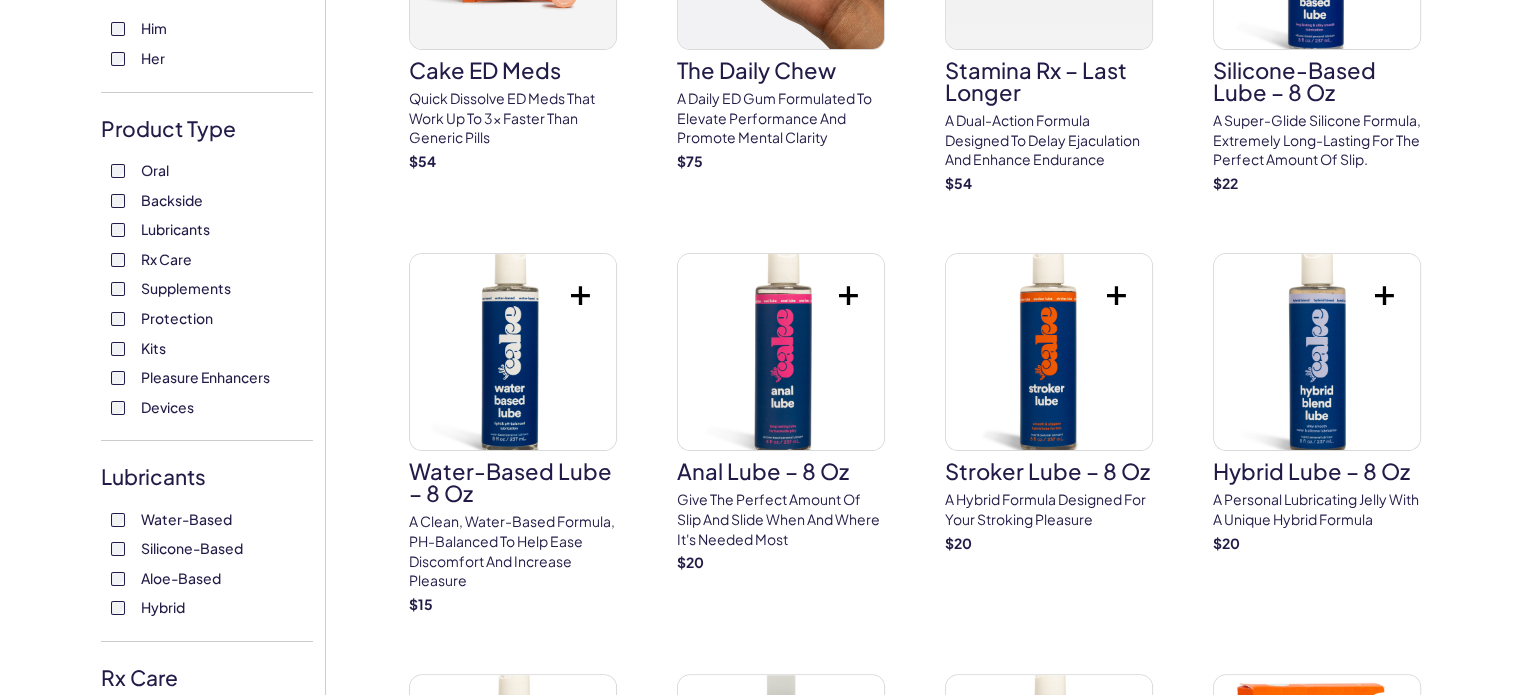 scroll, scrollTop: 333, scrollLeft: 0, axis: vertical 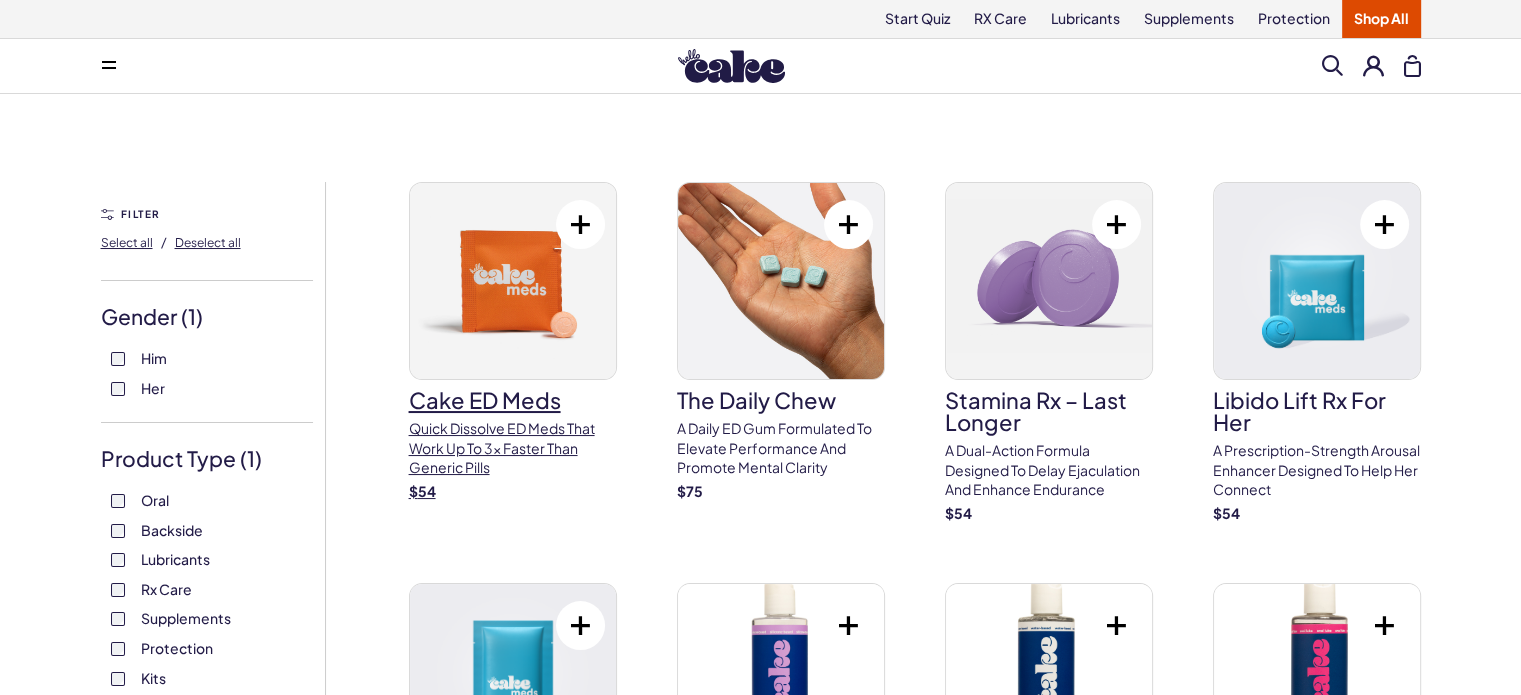 click on "Cake ED Meds" at bounding box center [513, 400] 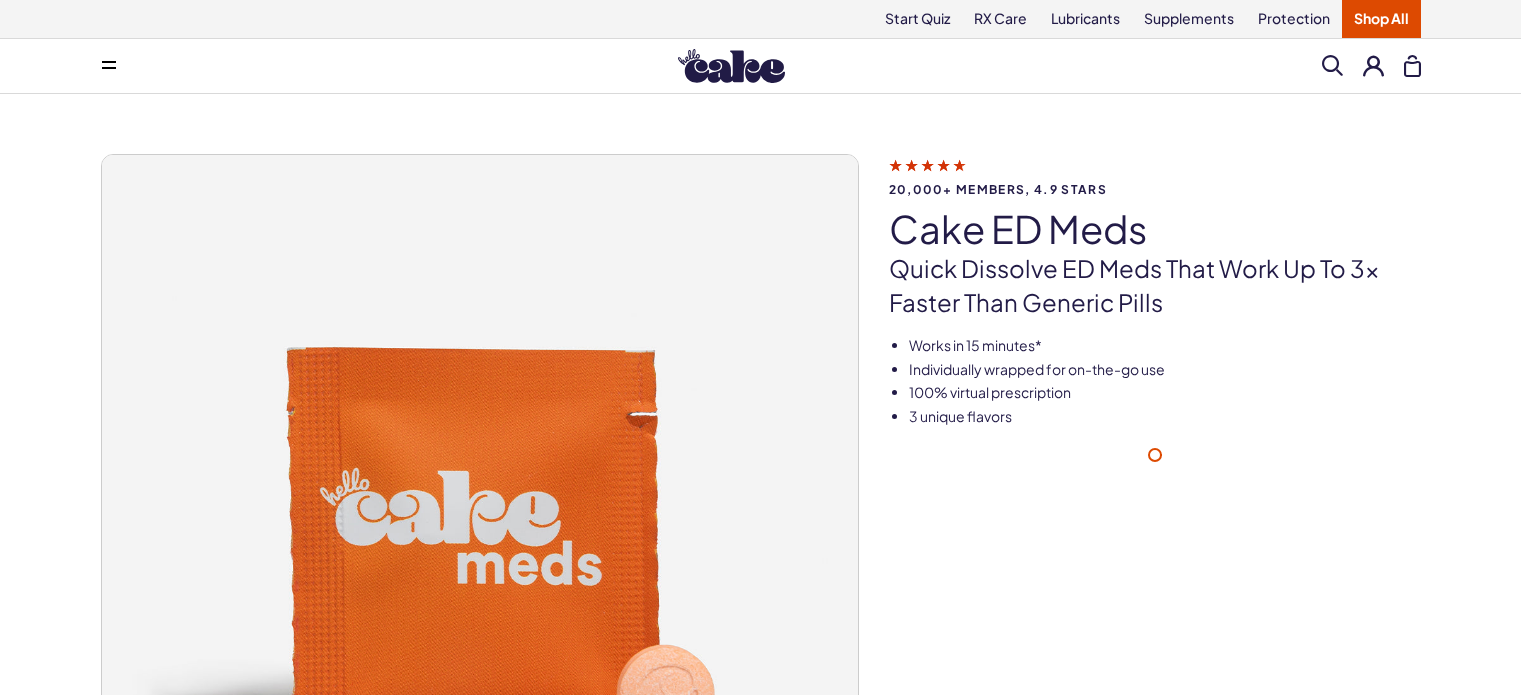 scroll, scrollTop: 0, scrollLeft: 0, axis: both 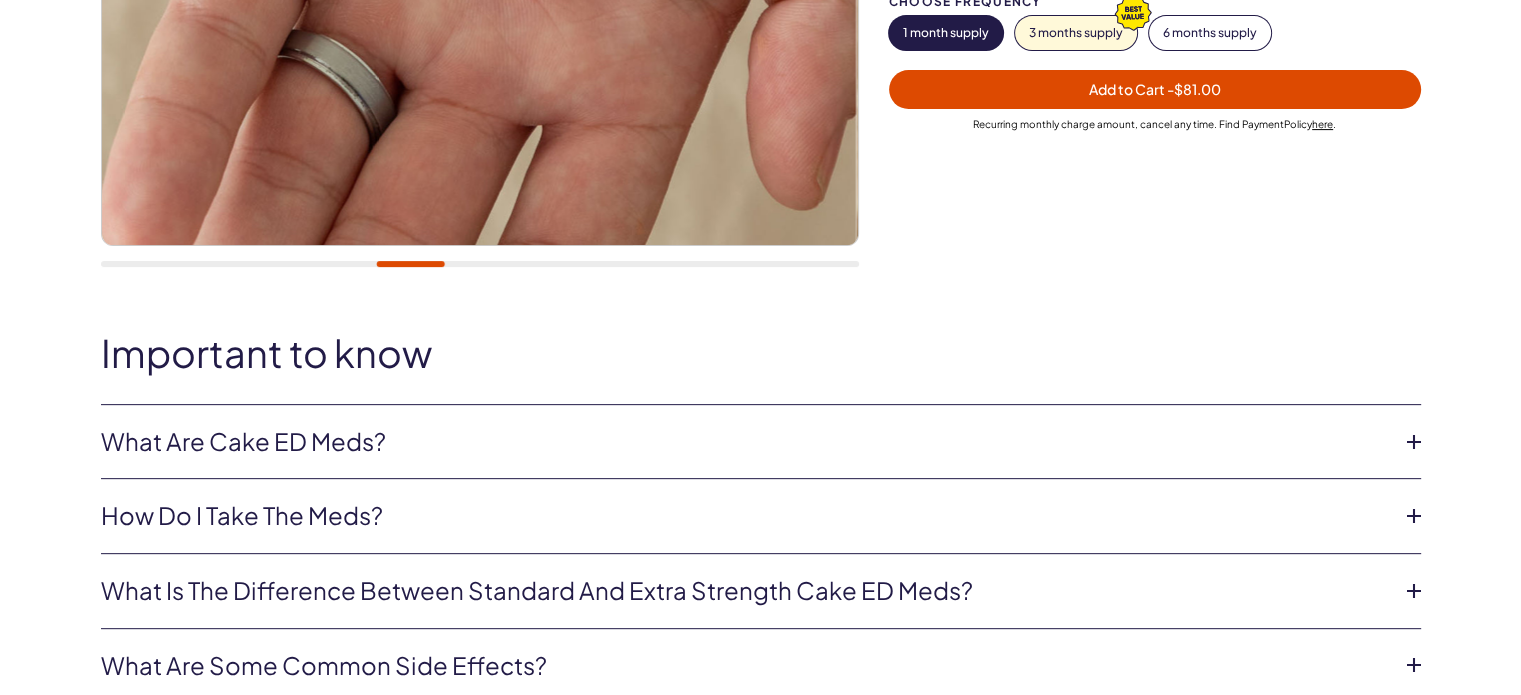 click at bounding box center (1414, 442) 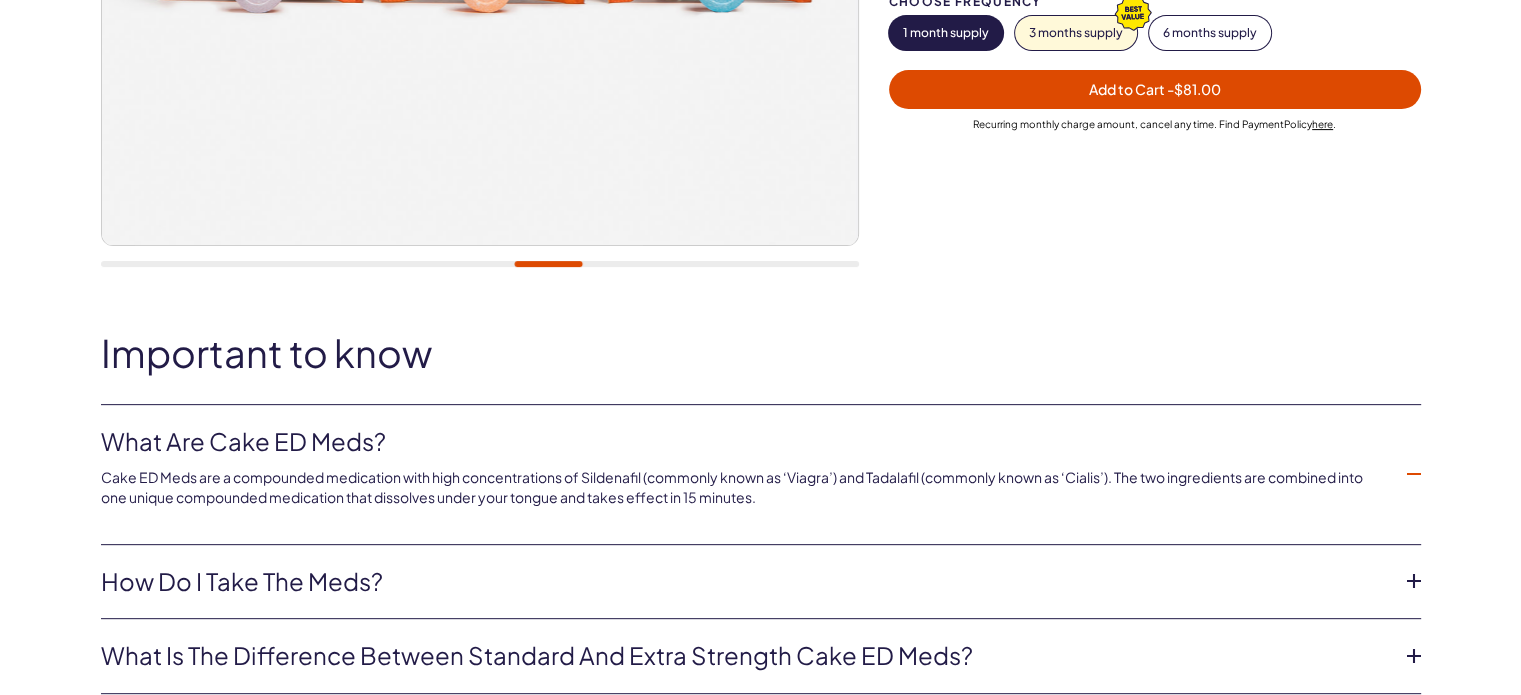 scroll, scrollTop: 1000, scrollLeft: 0, axis: vertical 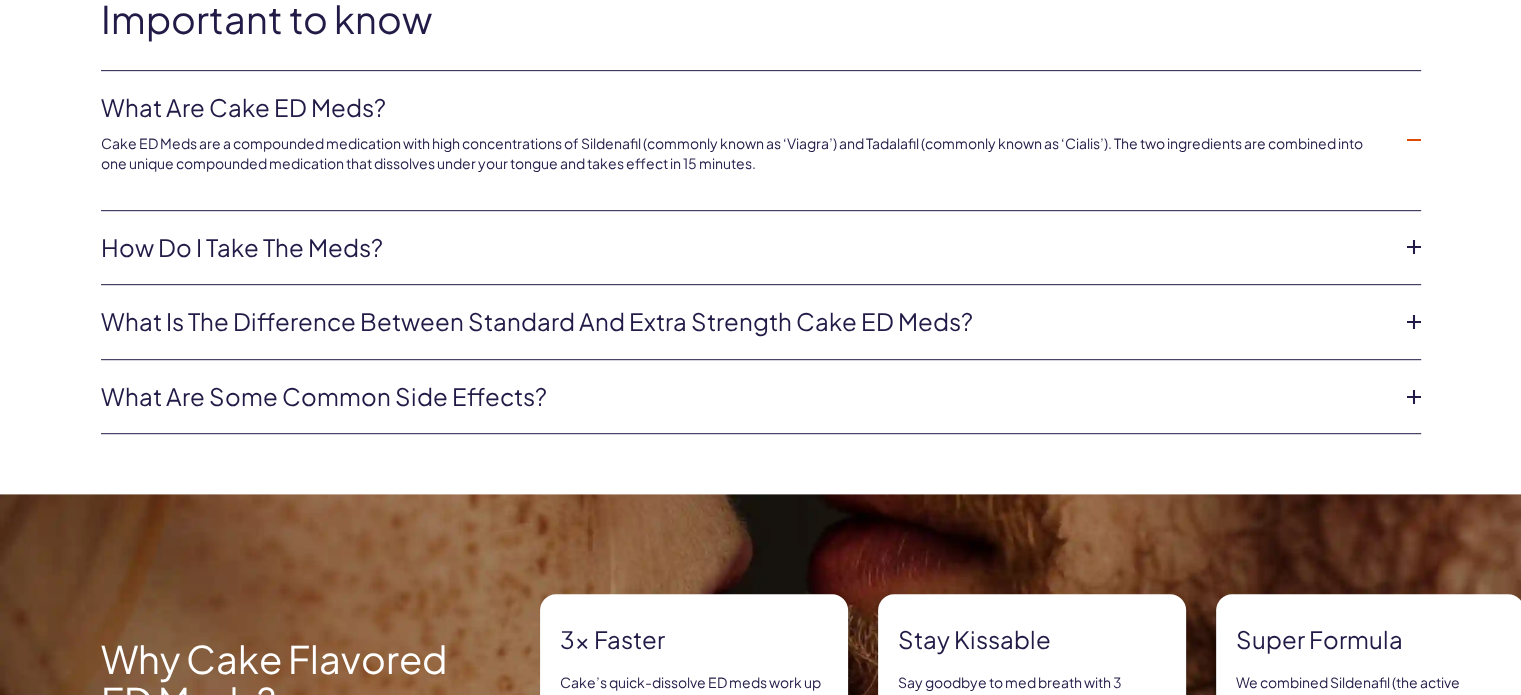 click at bounding box center (1414, 140) 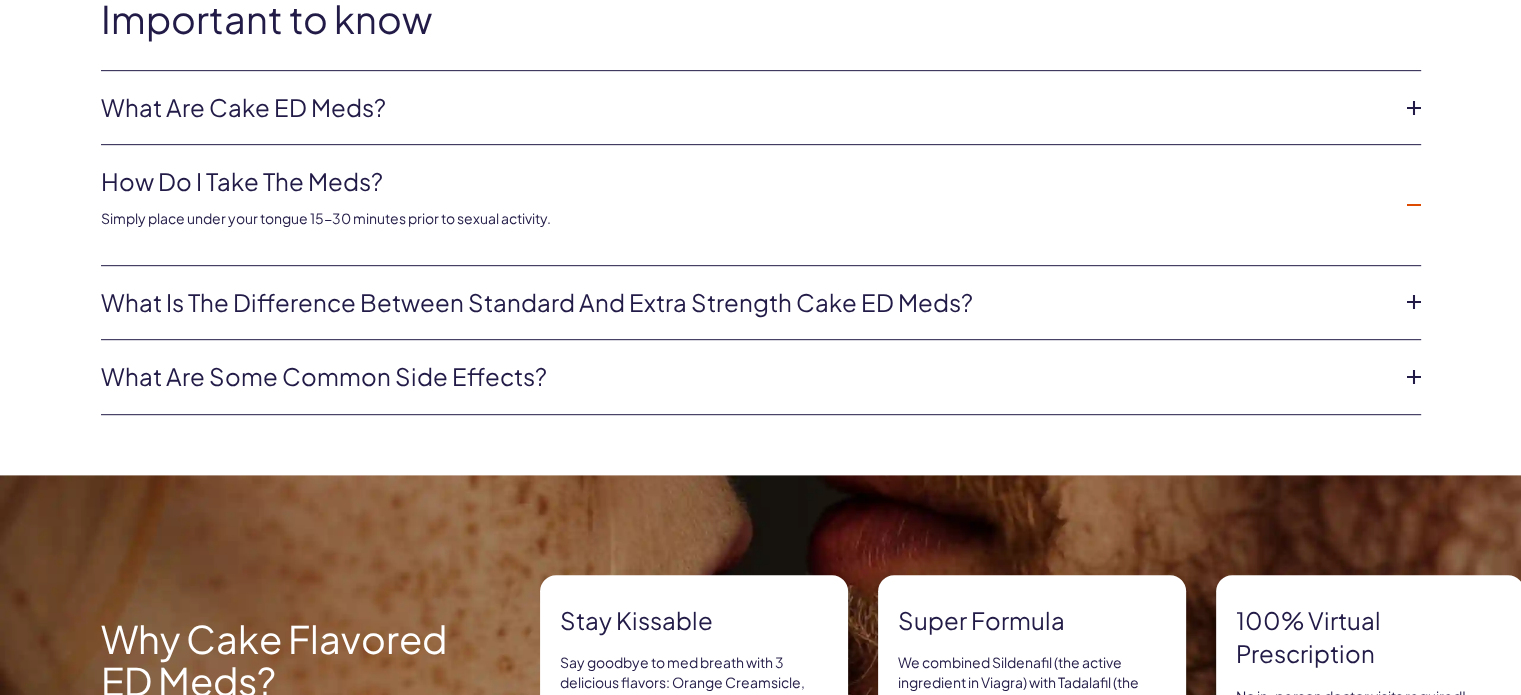 click at bounding box center (1414, 108) 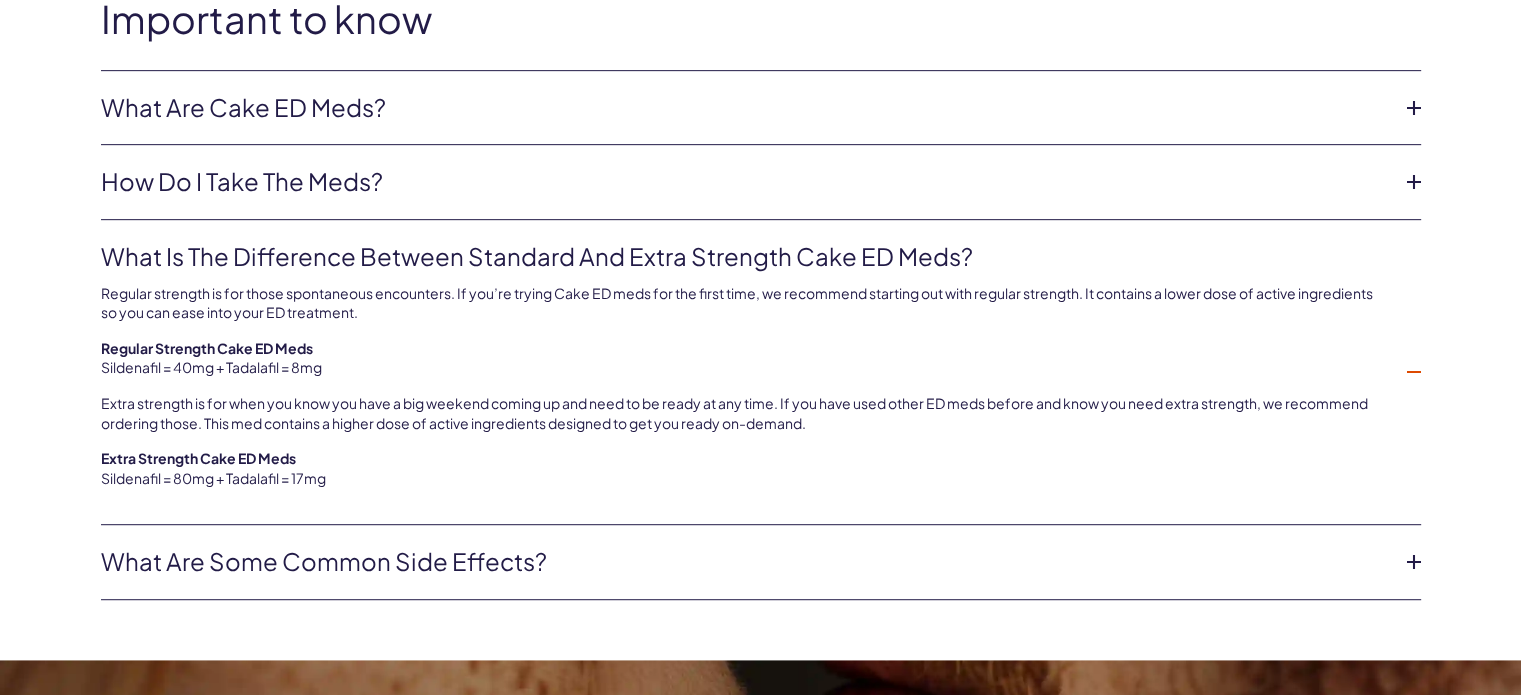 click at bounding box center [1414, 108] 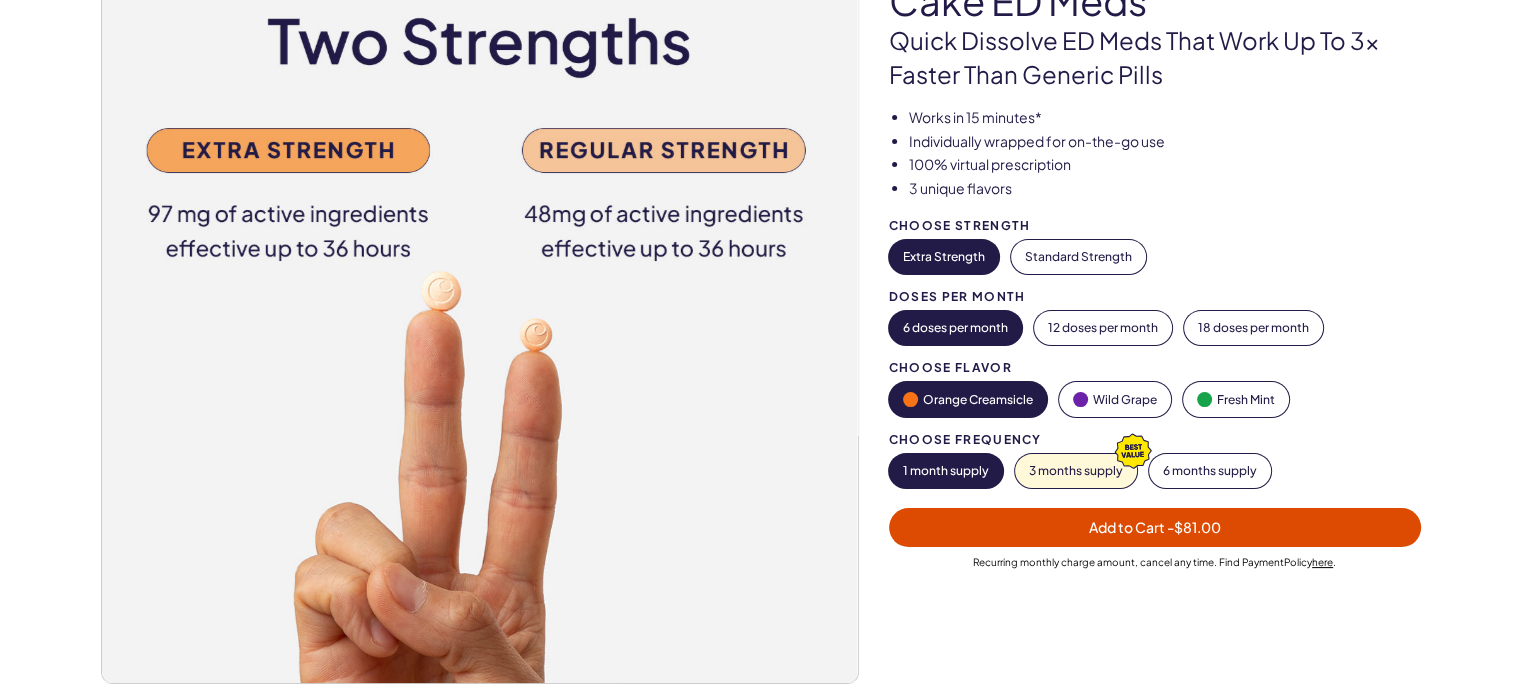 scroll, scrollTop: 0, scrollLeft: 0, axis: both 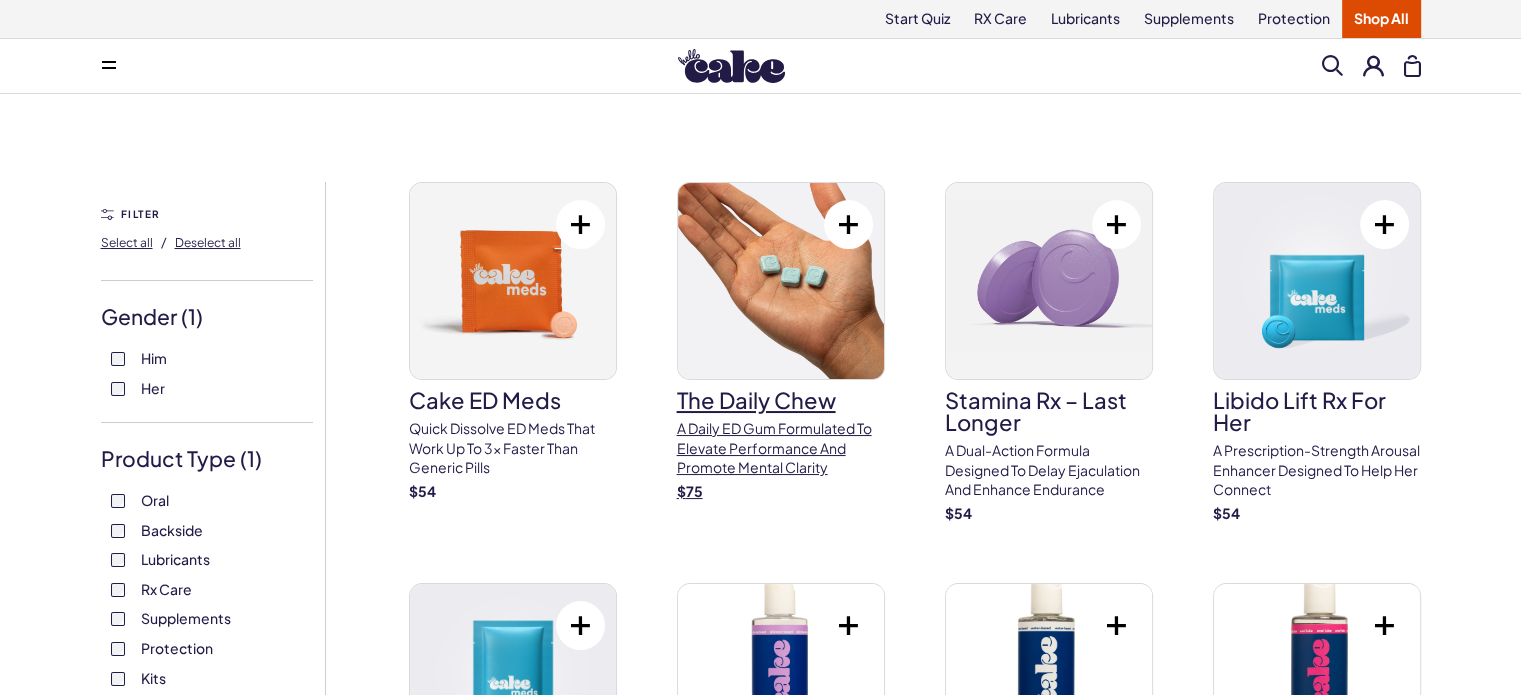 click on "The Daily Chew" at bounding box center (781, 400) 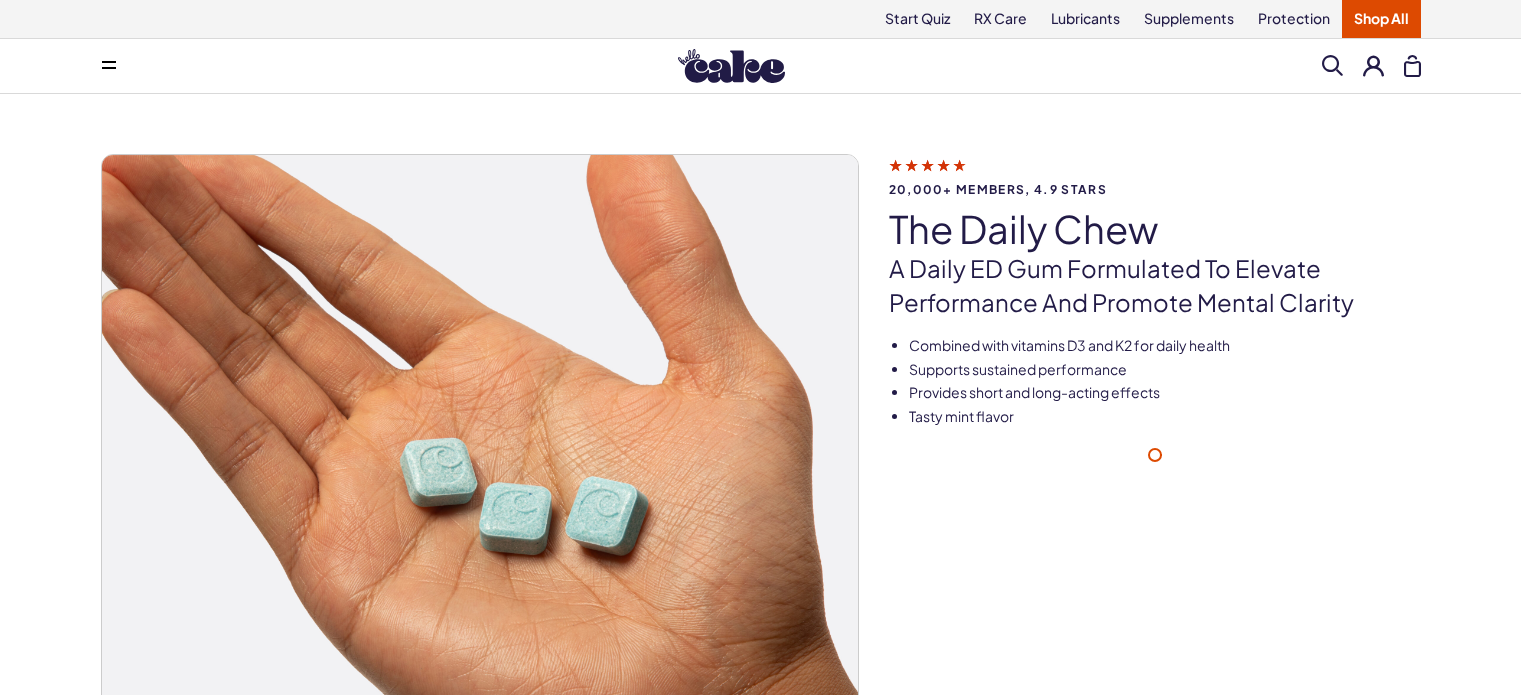 scroll, scrollTop: 0, scrollLeft: 0, axis: both 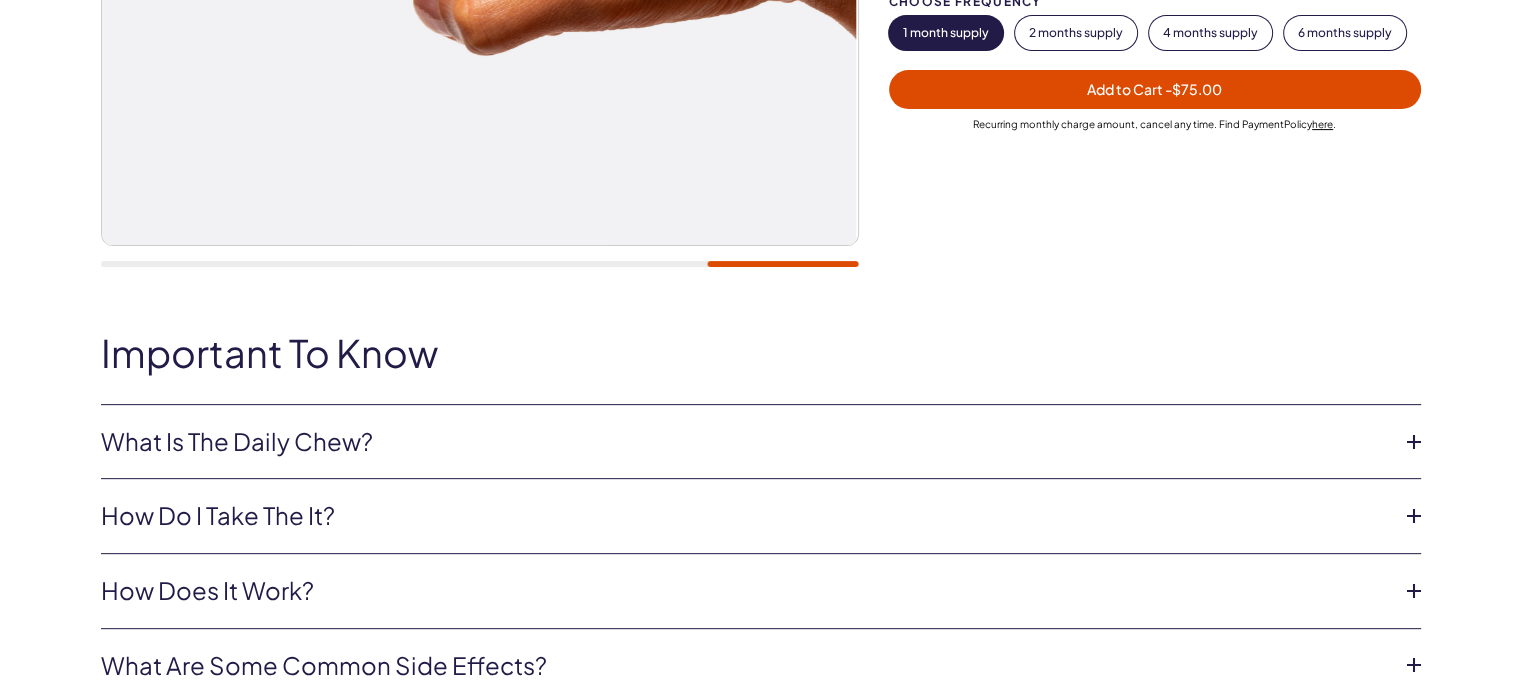 click at bounding box center (1414, 442) 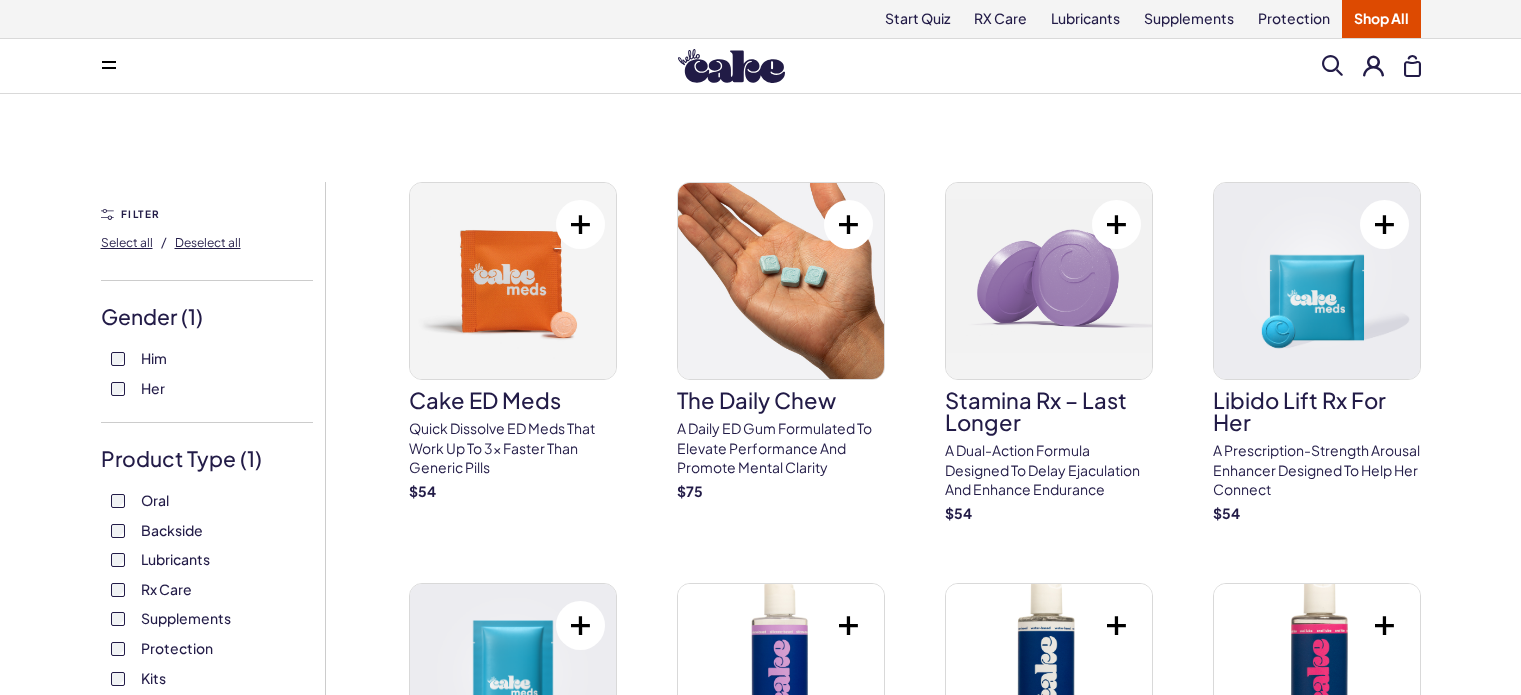 scroll, scrollTop: 0, scrollLeft: 0, axis: both 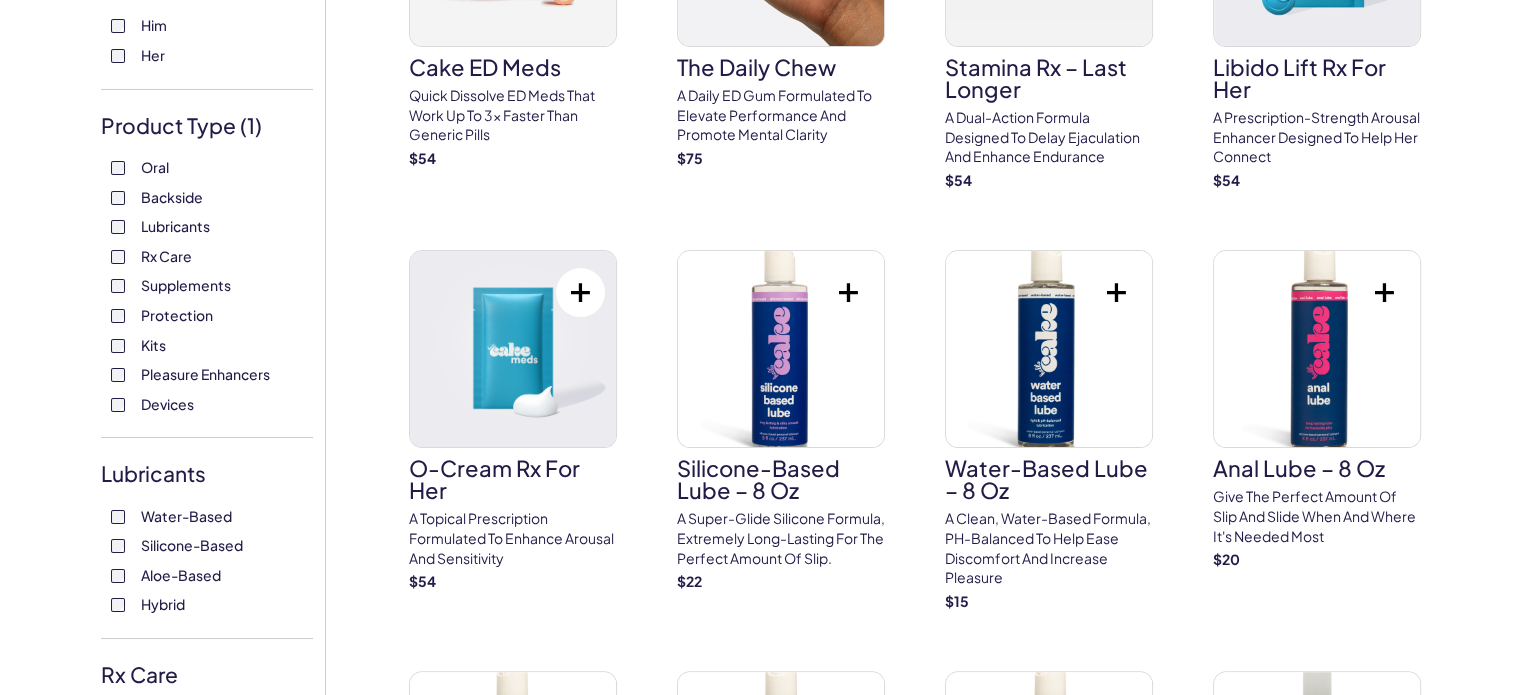 click on "Oral Backside Lubricants Rx Care Supplements Protection Kits Pleasure Enhancers Devices" at bounding box center (207, 40) 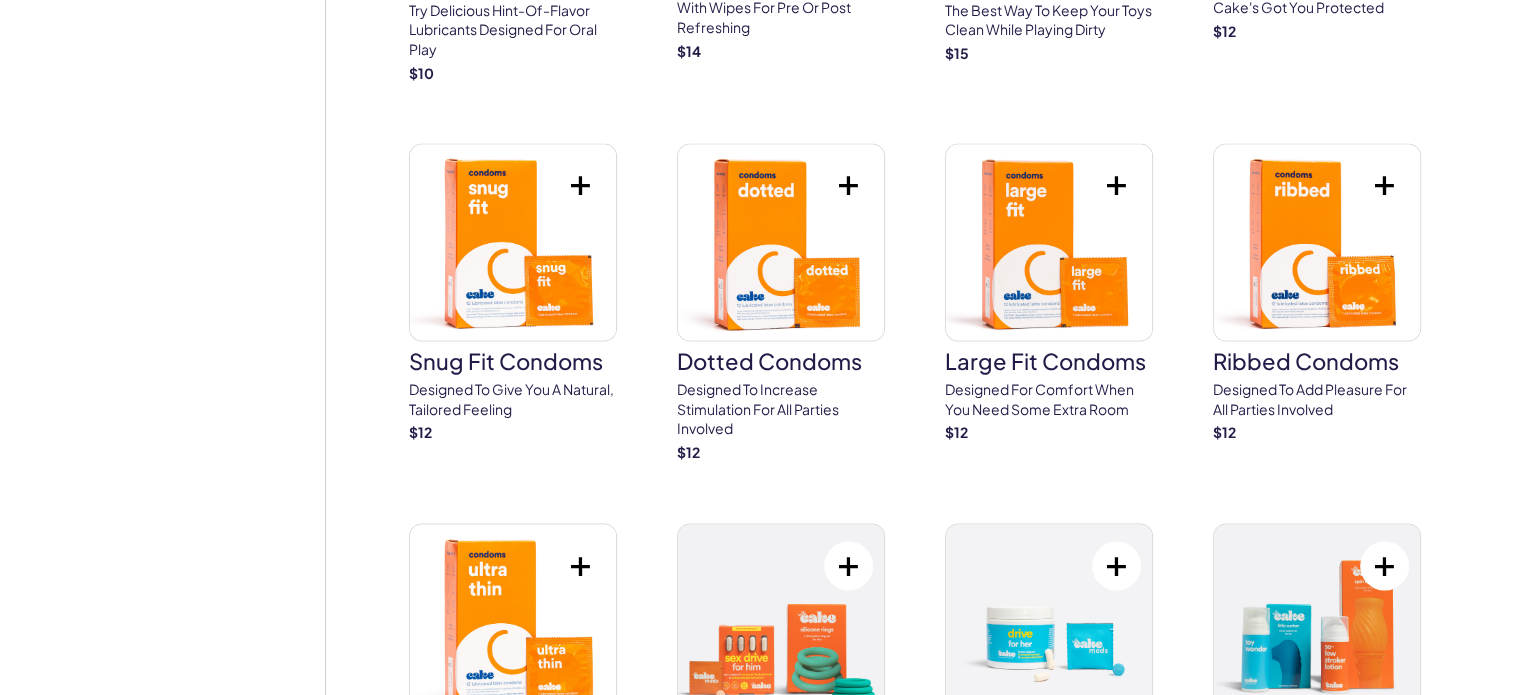 scroll, scrollTop: 3666, scrollLeft: 0, axis: vertical 